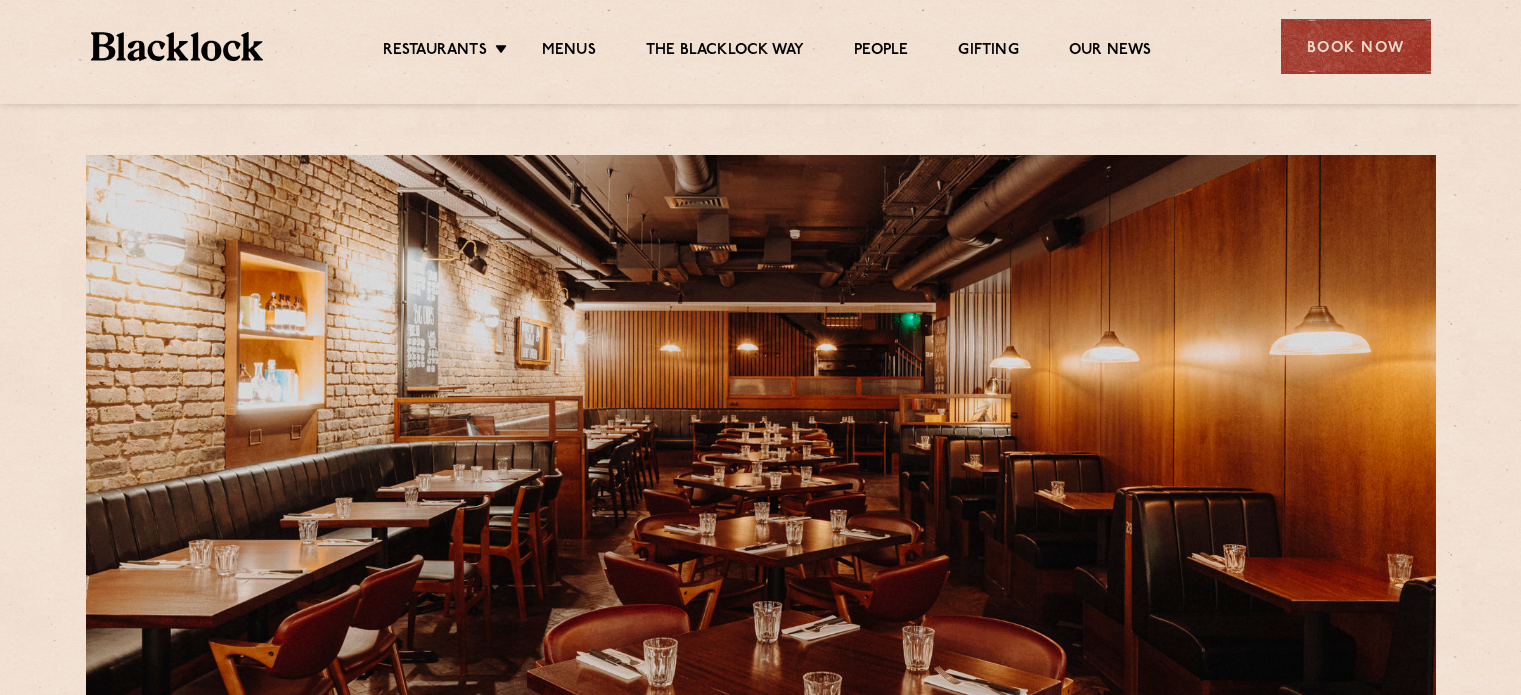 scroll, scrollTop: 0, scrollLeft: 0, axis: both 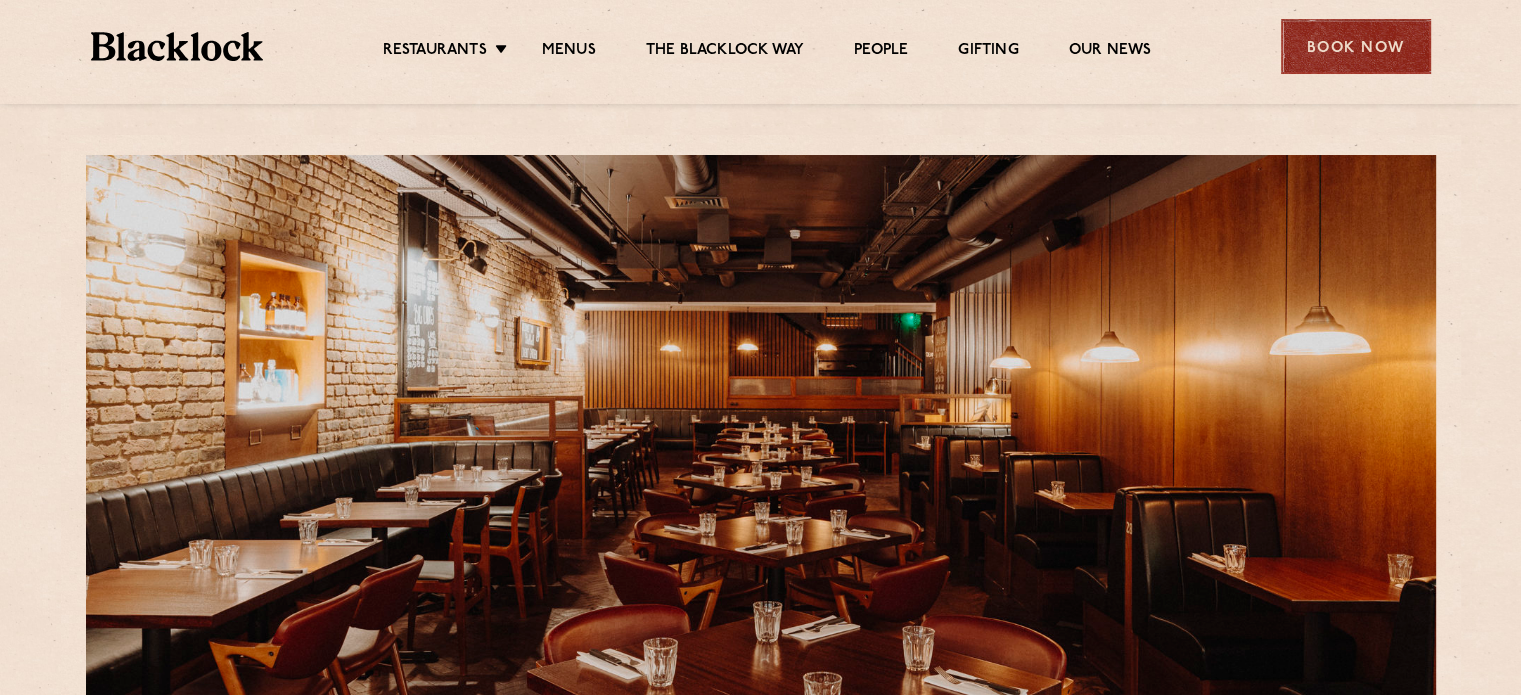 click on "Book Now" at bounding box center (1356, 46) 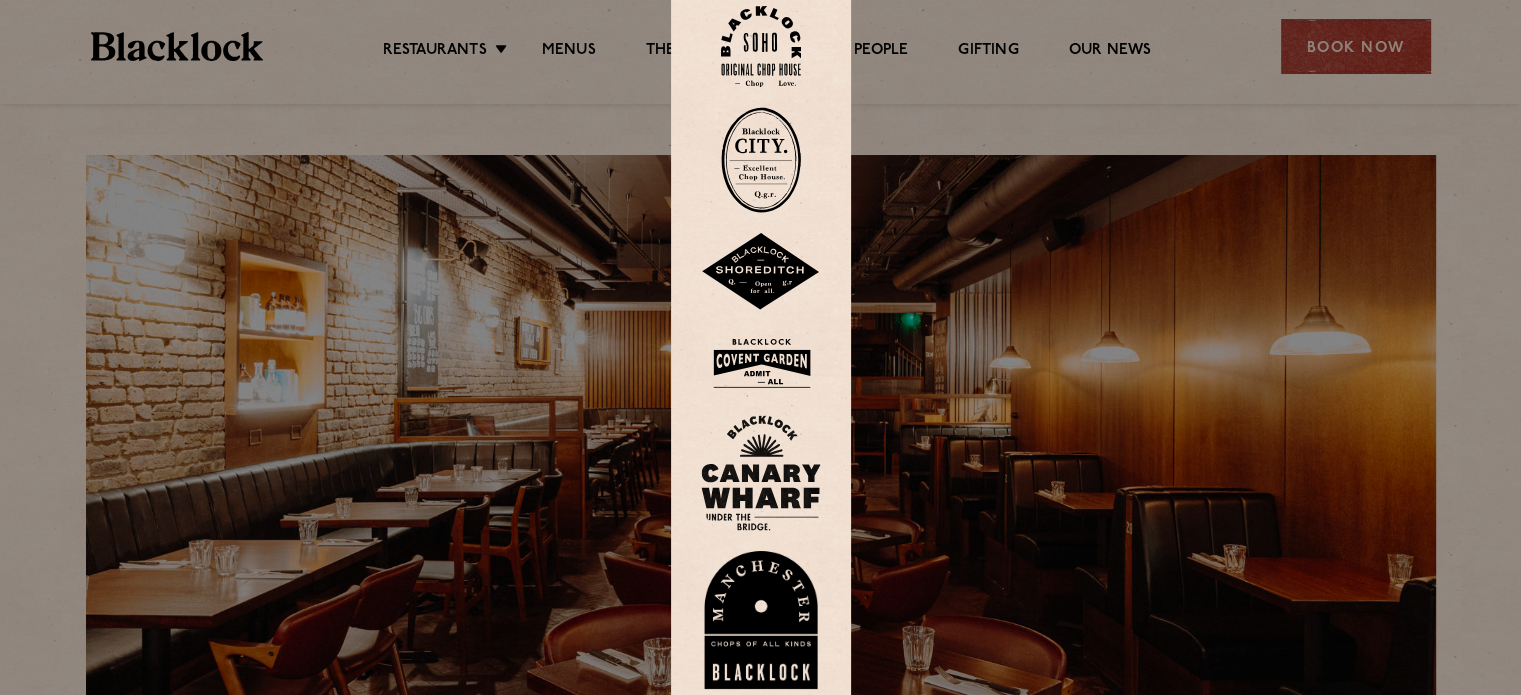 click at bounding box center (761, 363) 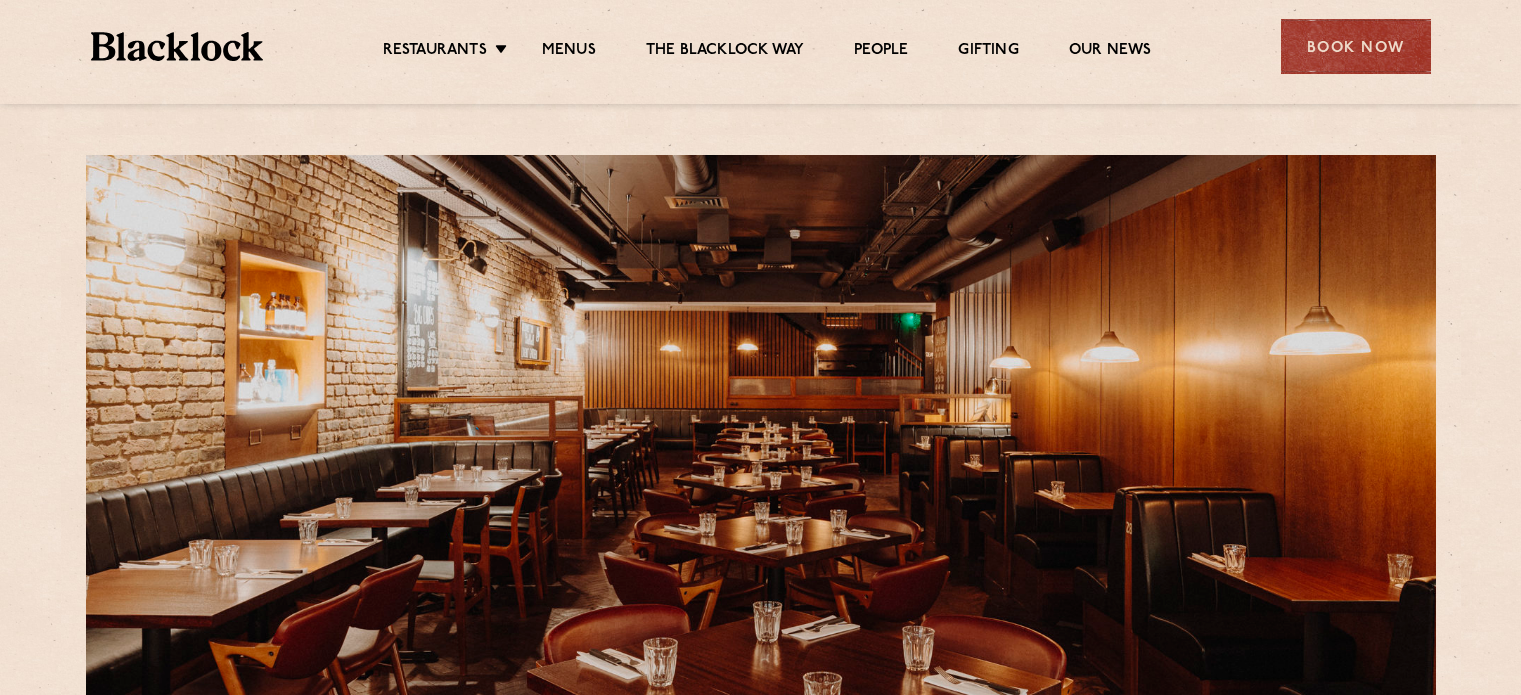 scroll, scrollTop: 0, scrollLeft: 0, axis: both 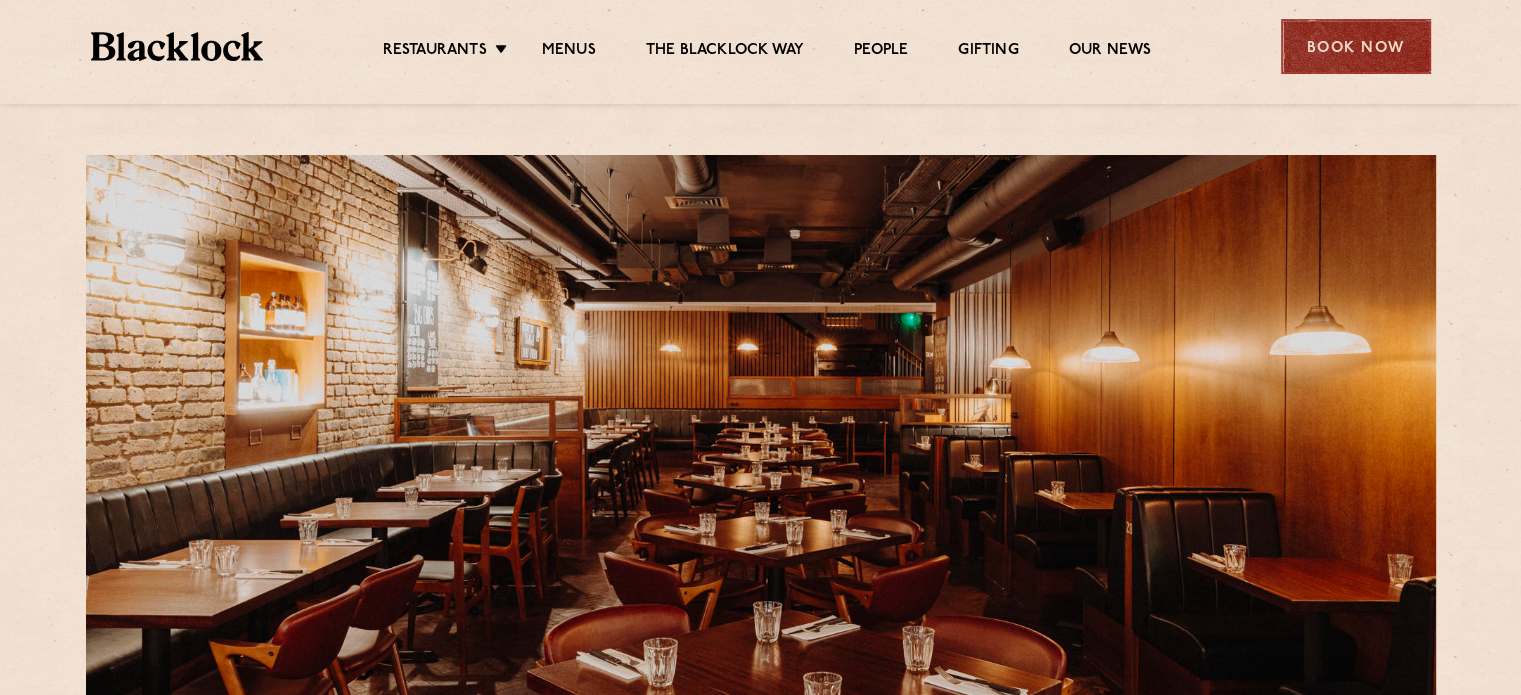 click on "Book Now" at bounding box center [1356, 46] 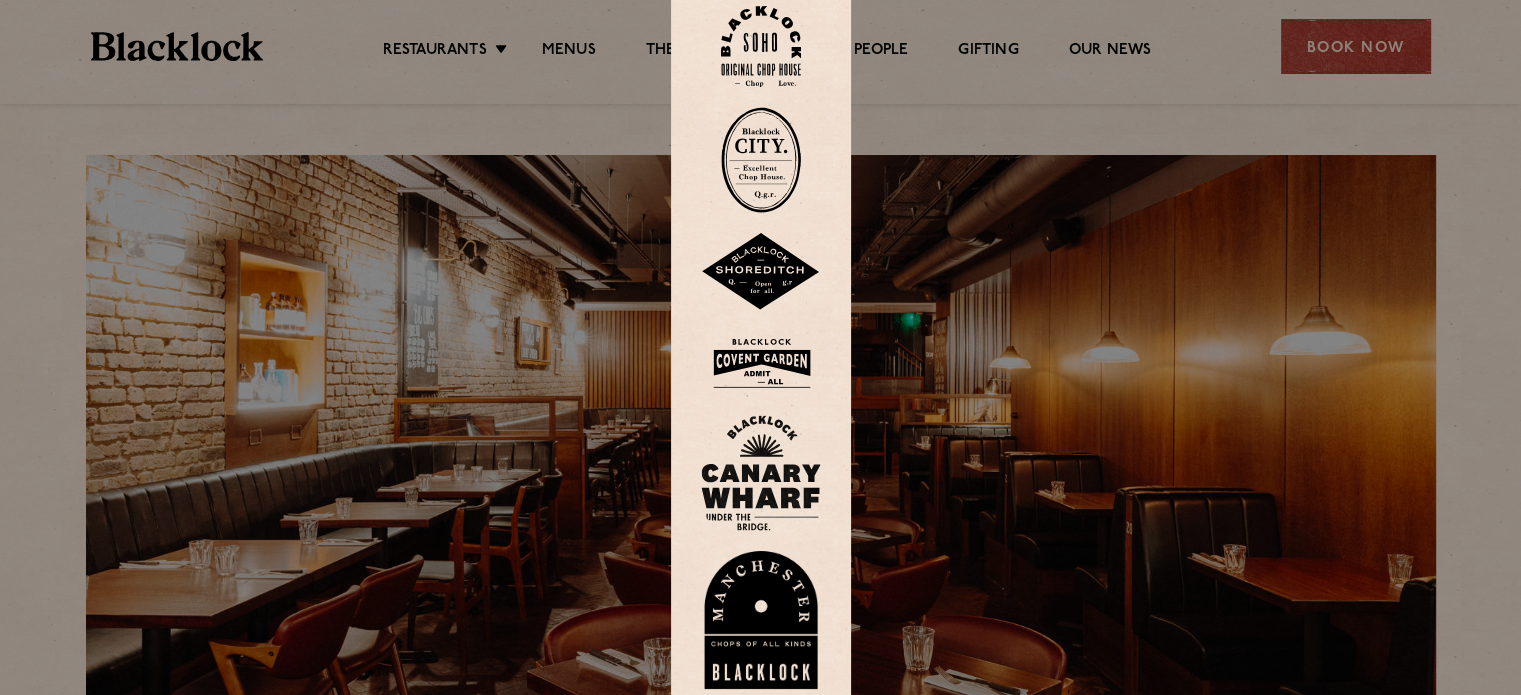 click at bounding box center (761, 363) 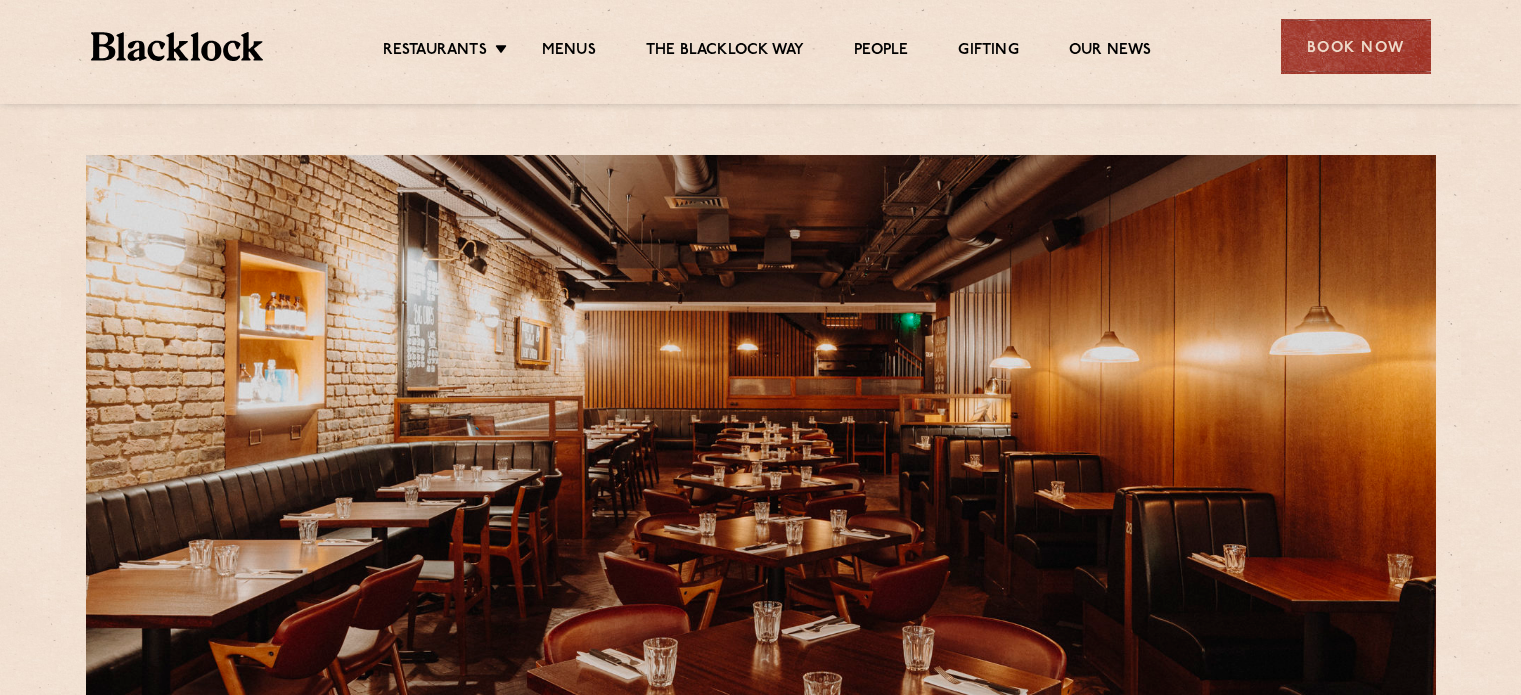 scroll, scrollTop: 0, scrollLeft: 0, axis: both 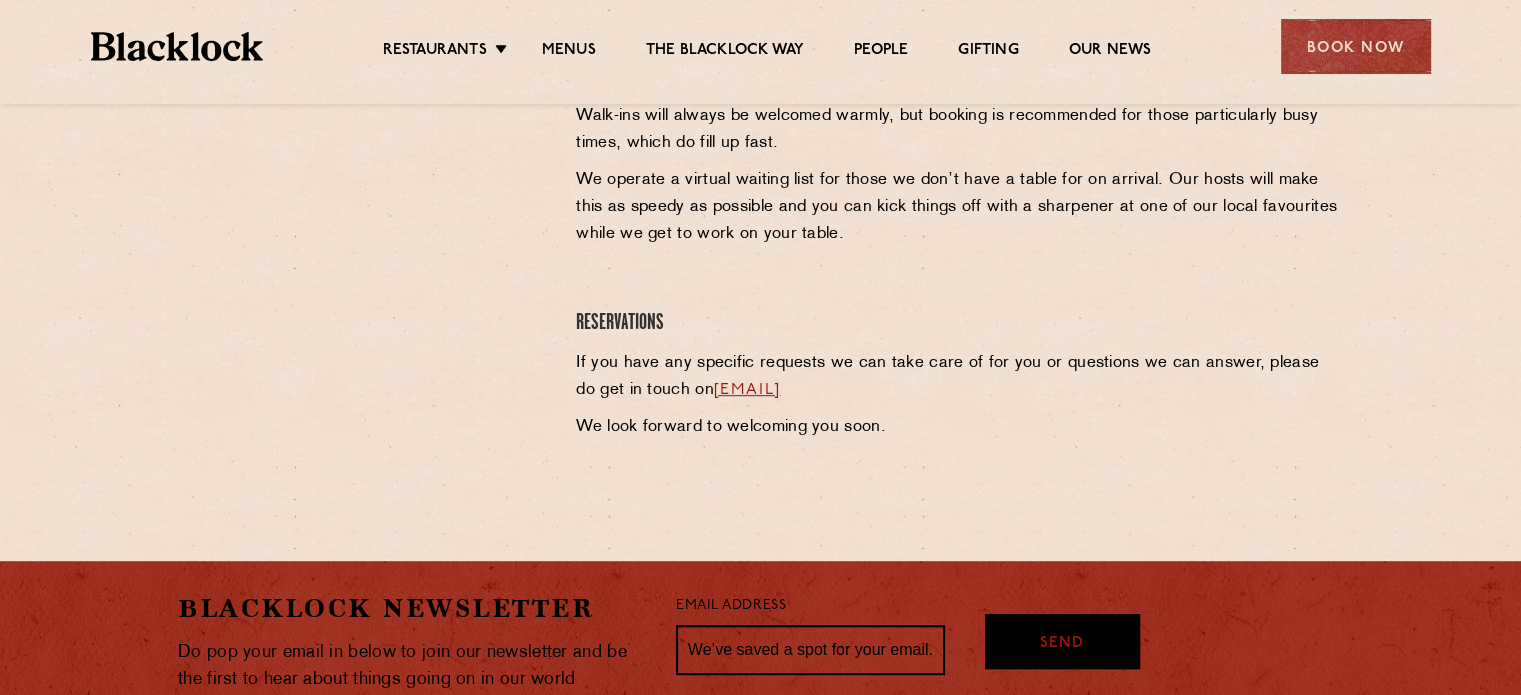 click on "[EMAIL]" at bounding box center [747, 390] 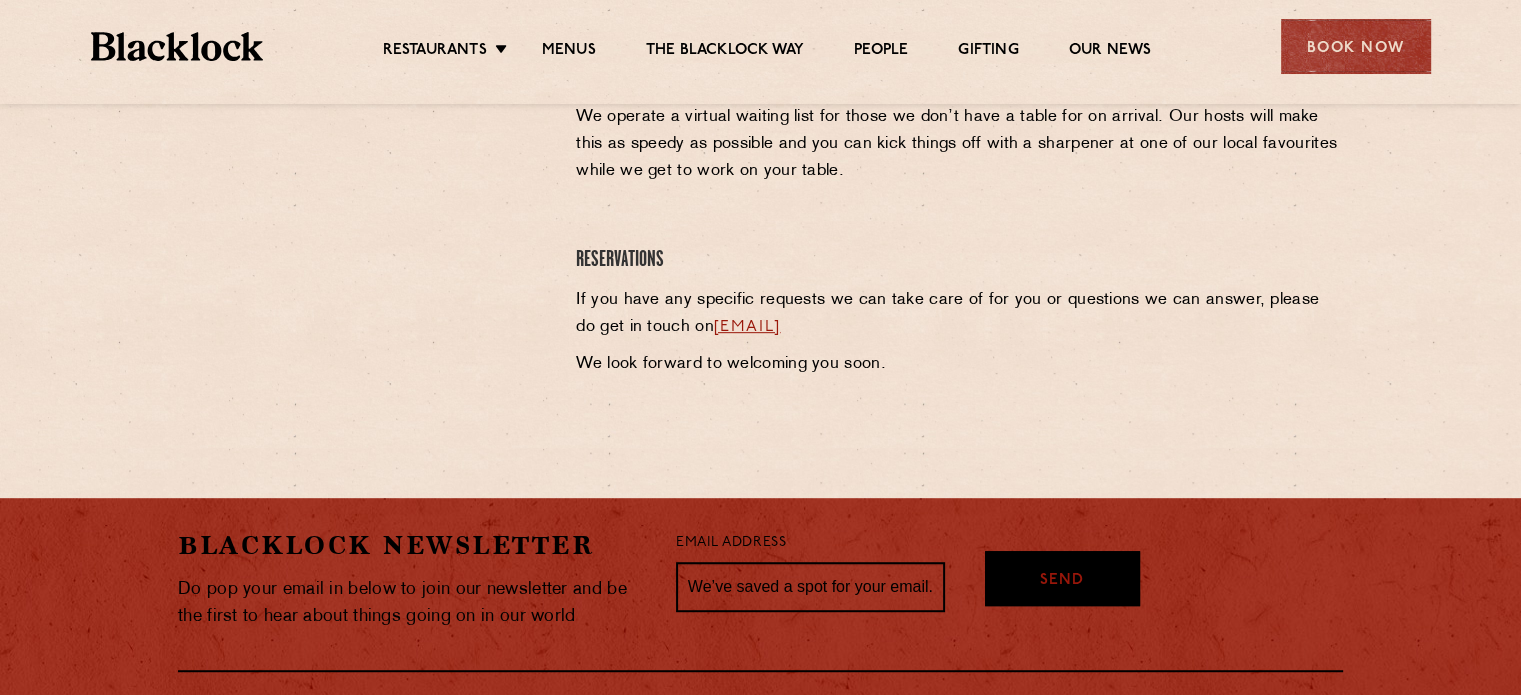 scroll, scrollTop: 988, scrollLeft: 0, axis: vertical 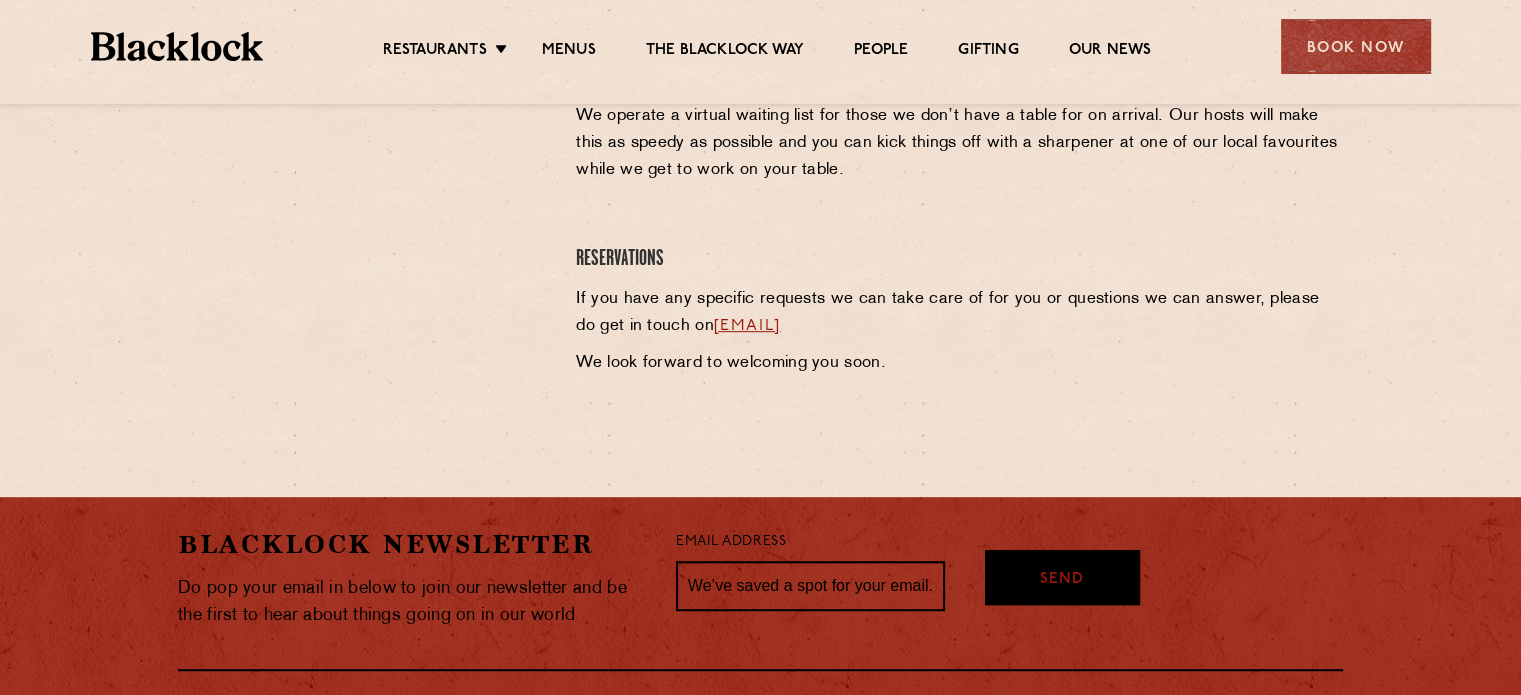 click on "Email Address" at bounding box center (731, 542) 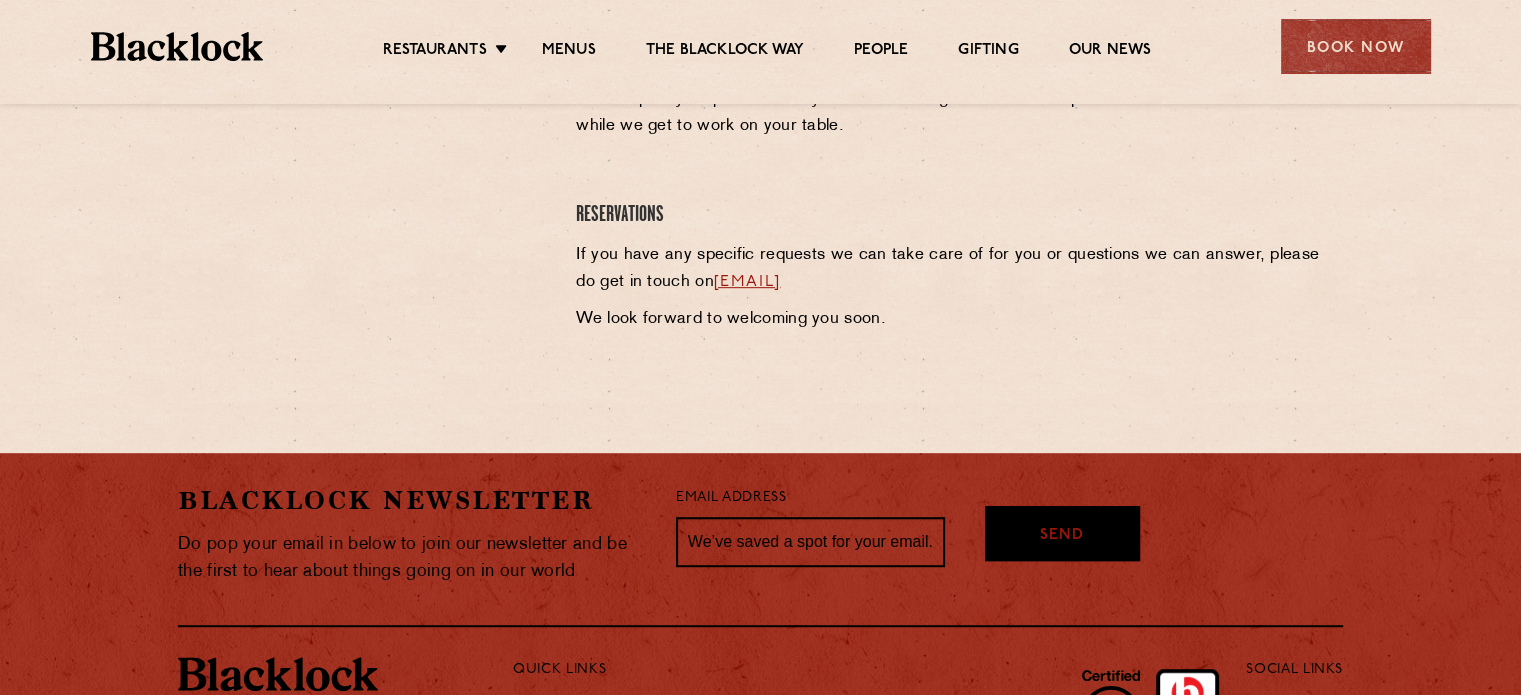 scroll, scrollTop: 1224, scrollLeft: 0, axis: vertical 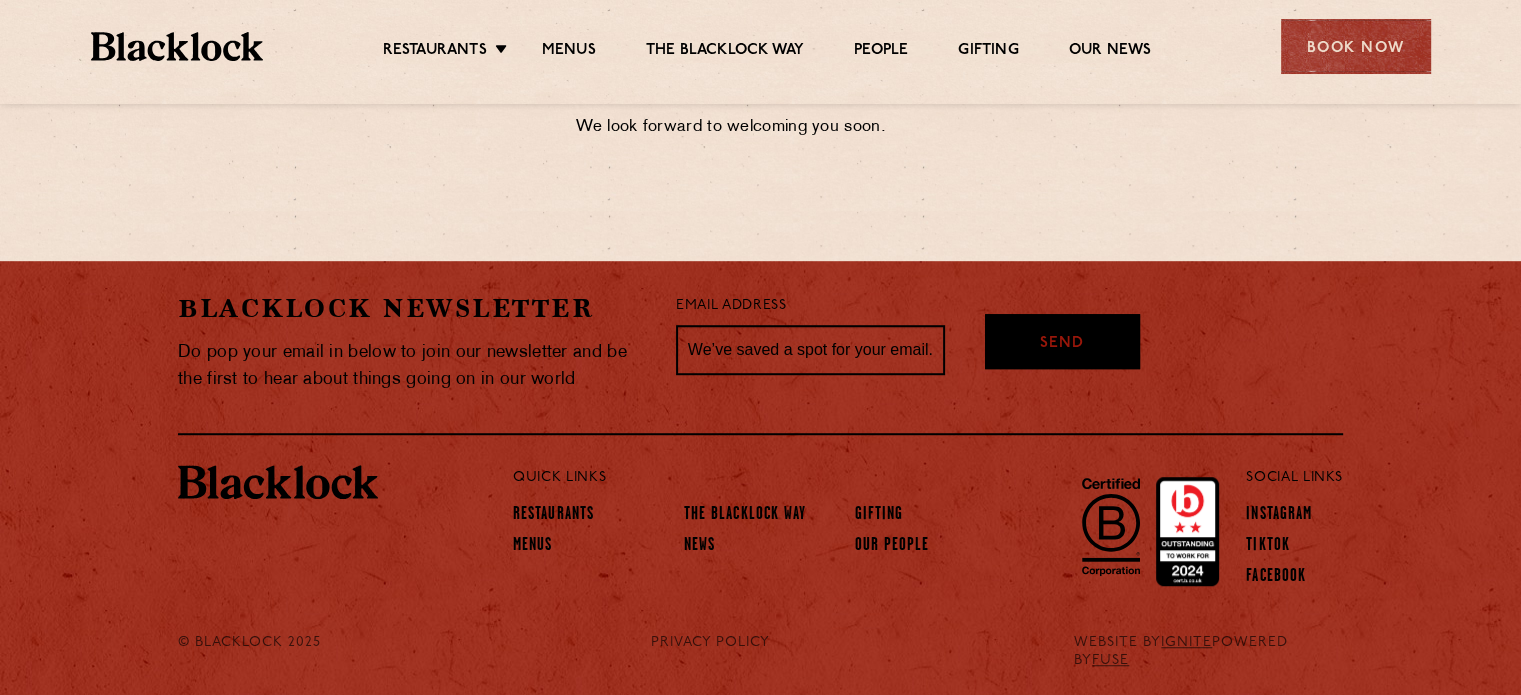 click on "Send" at bounding box center (1062, 310) 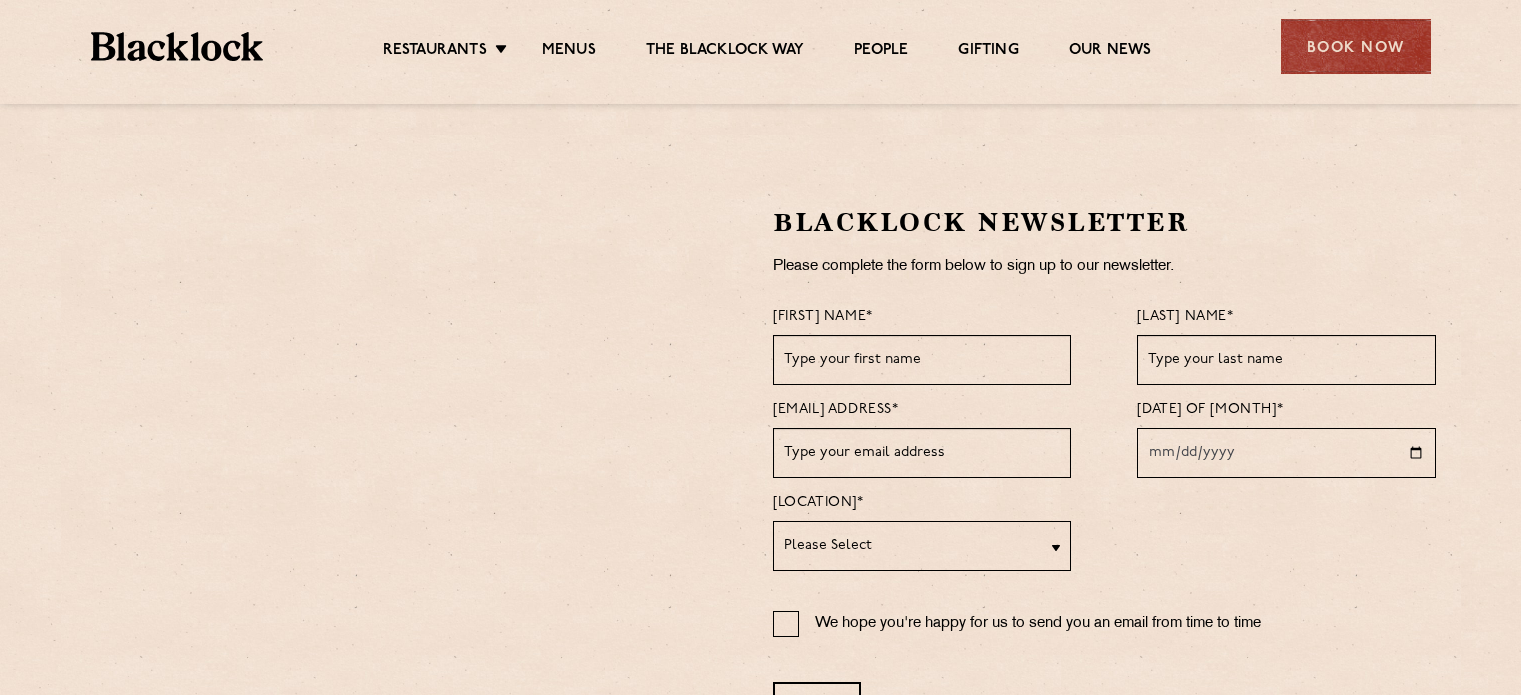 scroll, scrollTop: 0, scrollLeft: 0, axis: both 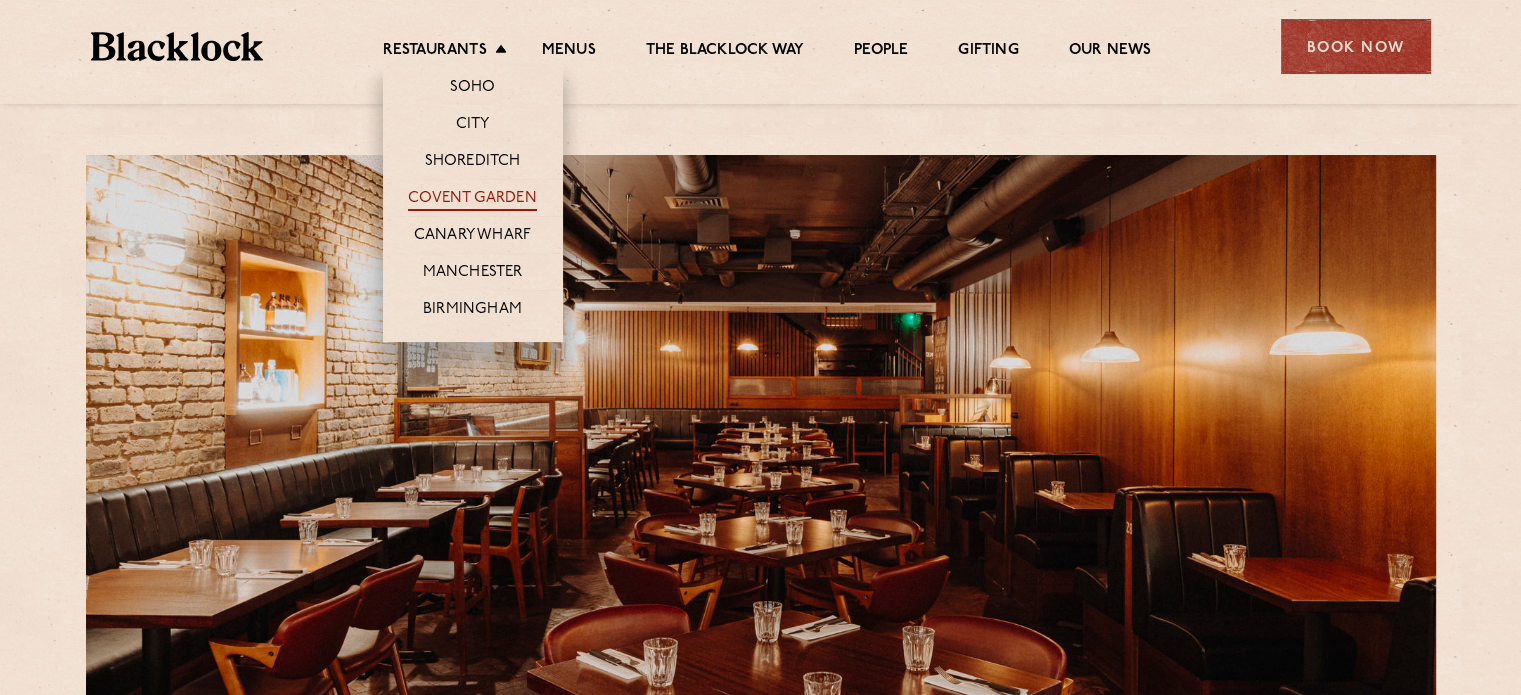 click on "Covent Garden" at bounding box center (472, 200) 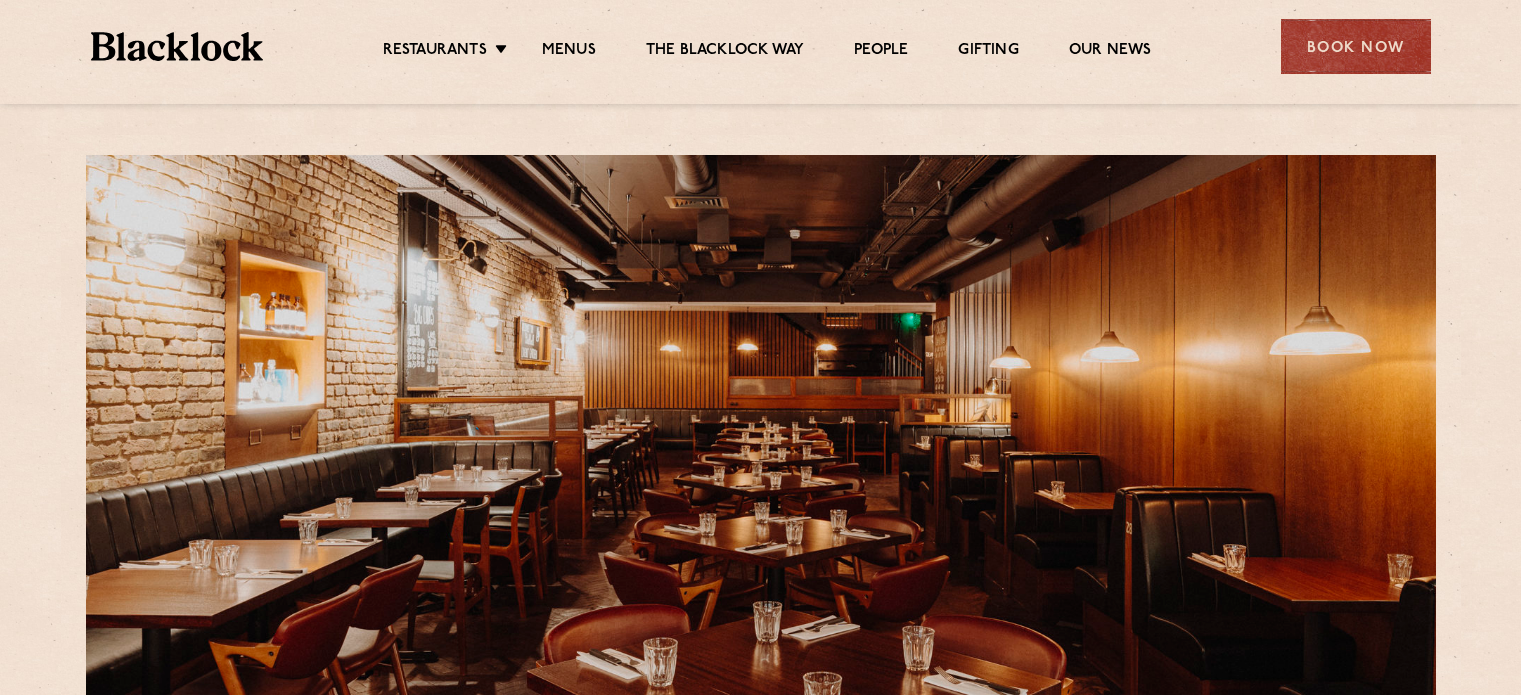 scroll, scrollTop: 0, scrollLeft: 0, axis: both 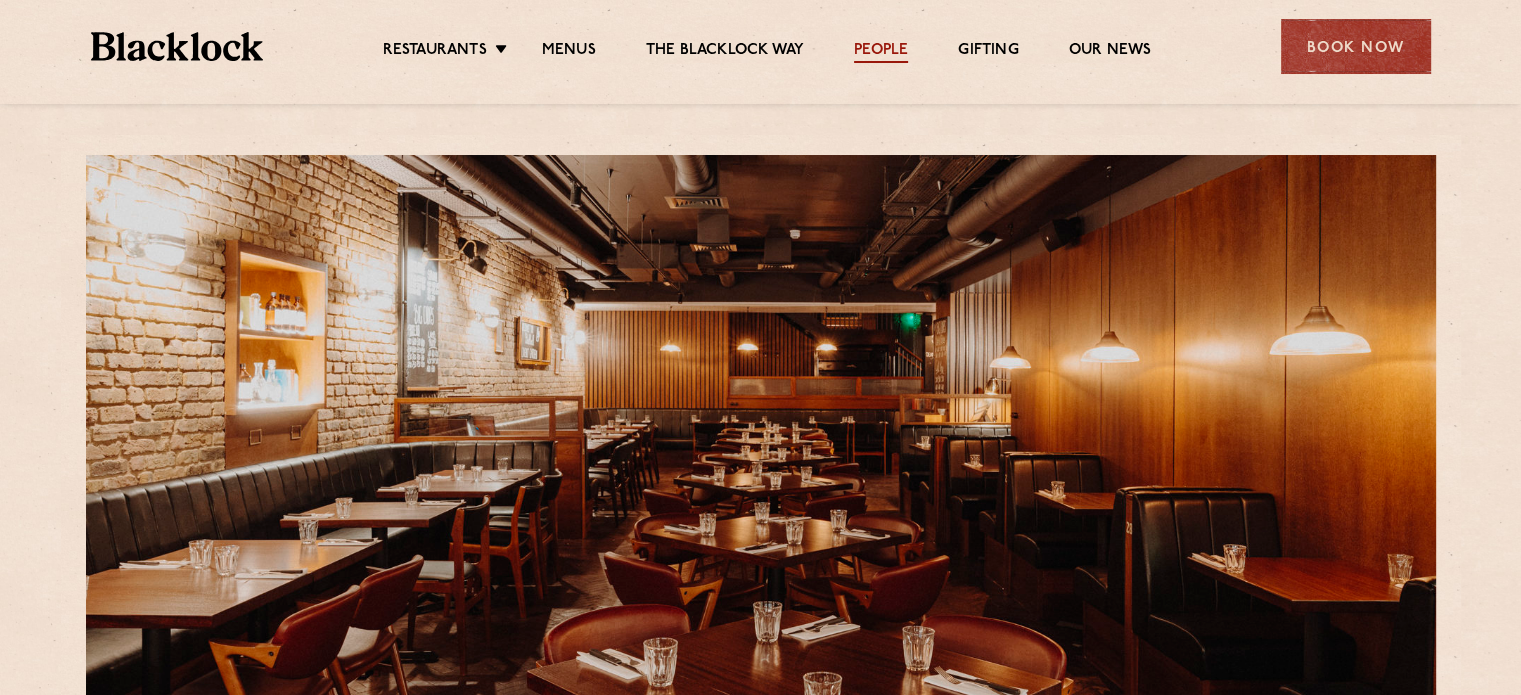 click on "People" at bounding box center (881, 52) 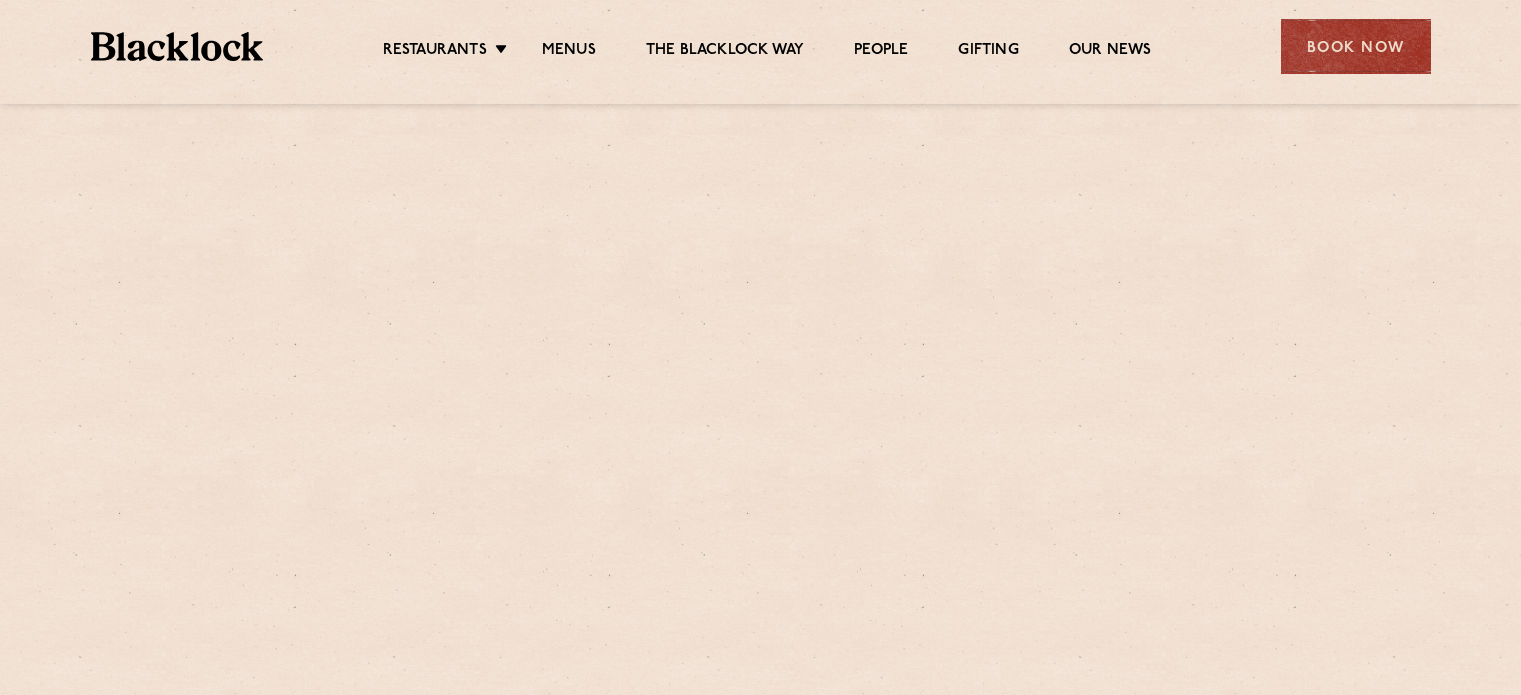 scroll, scrollTop: 0, scrollLeft: 0, axis: both 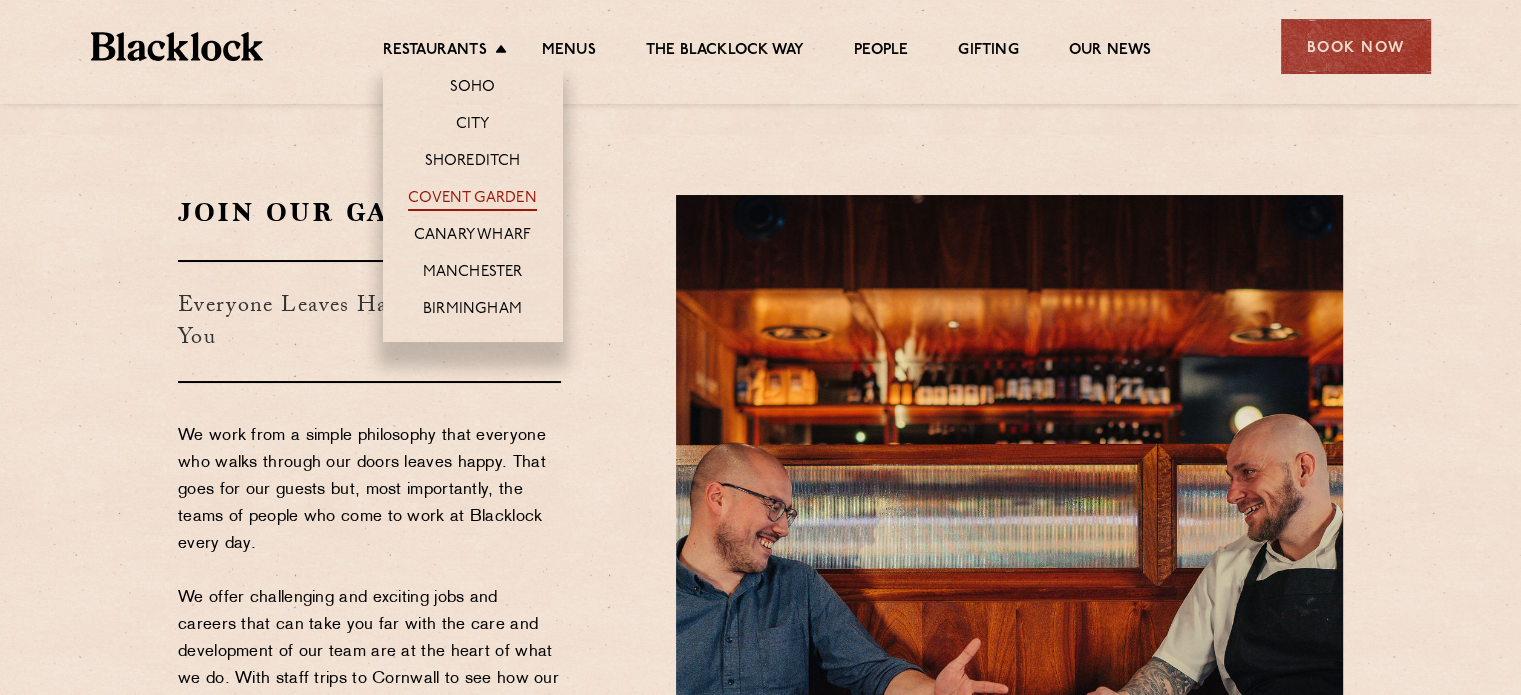 click on "Covent Garden" at bounding box center [472, 200] 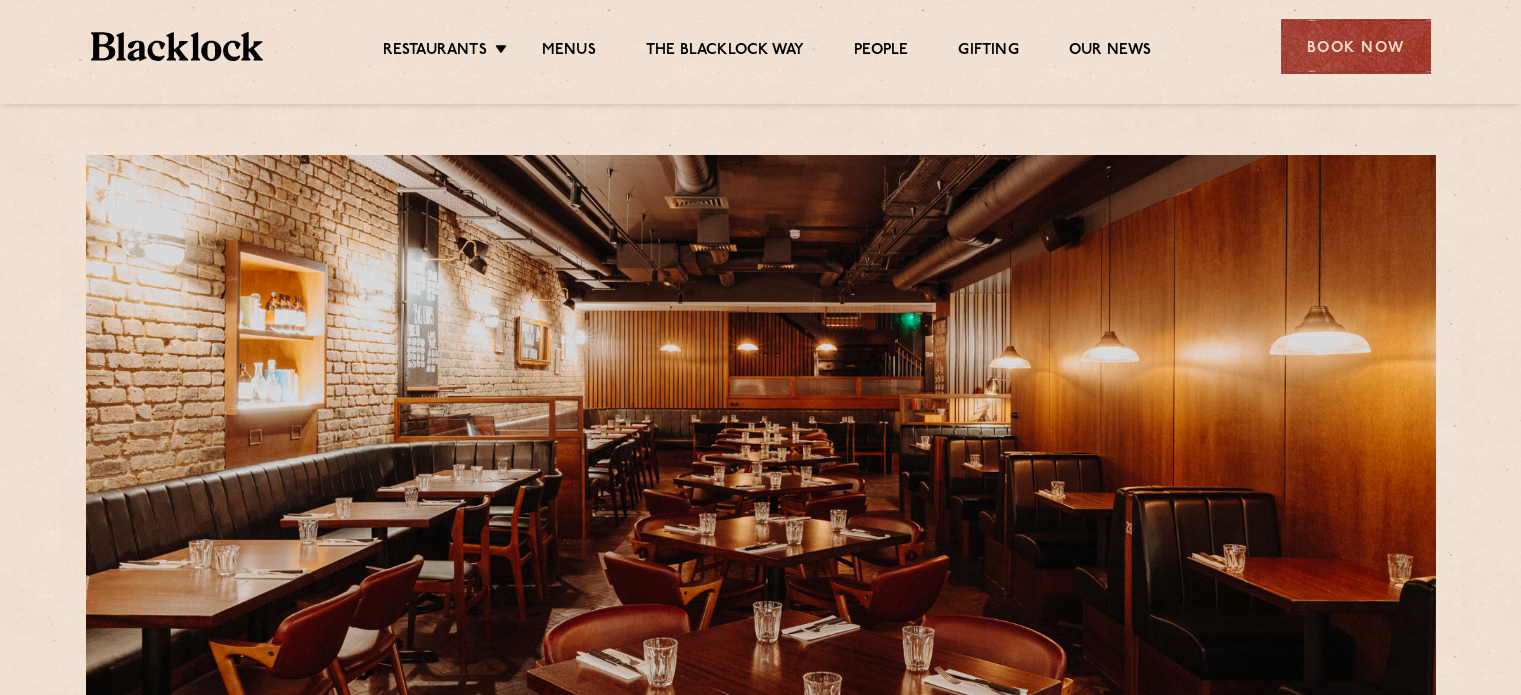 scroll, scrollTop: 0, scrollLeft: 0, axis: both 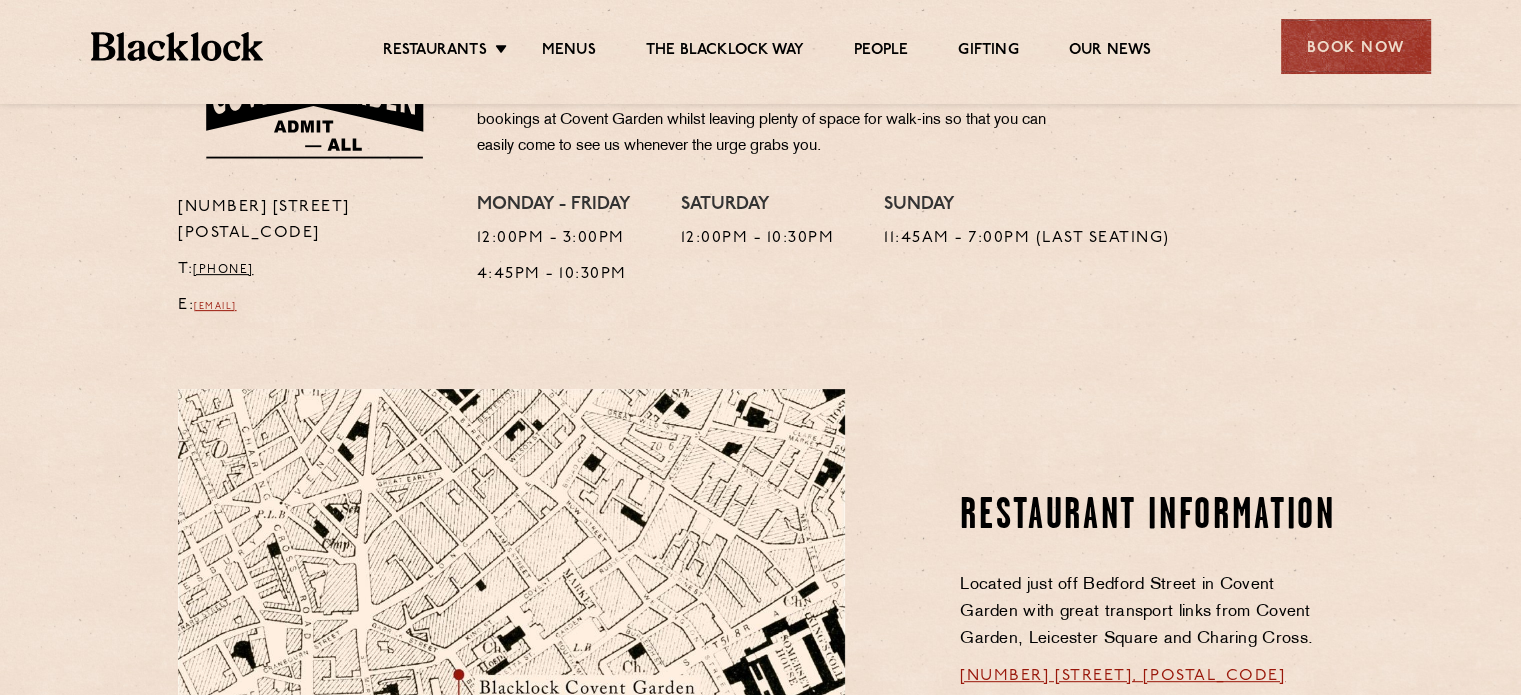 click on "[EMAIL]" at bounding box center [215, 306] 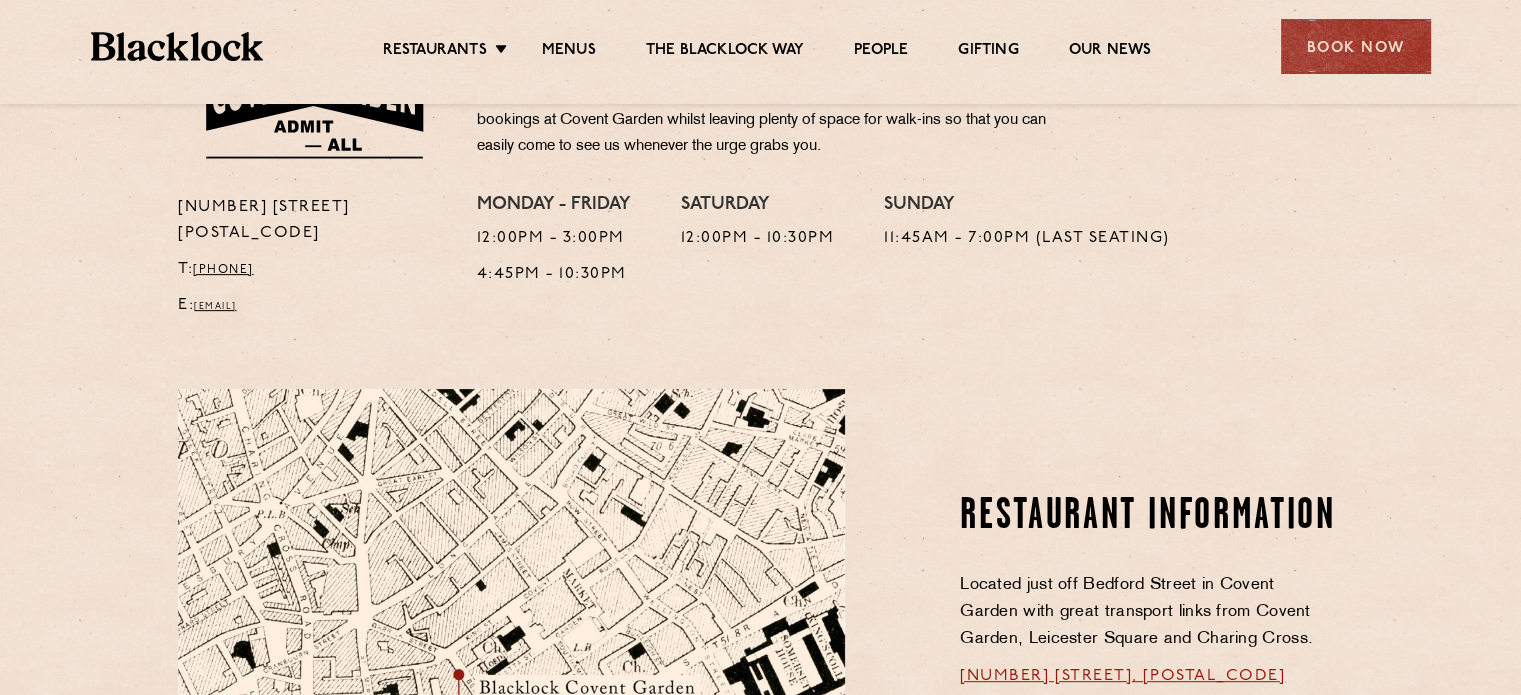 drag, startPoint x: 197, startPoint y: 303, endPoint x: 395, endPoint y: 299, distance: 198.0404 